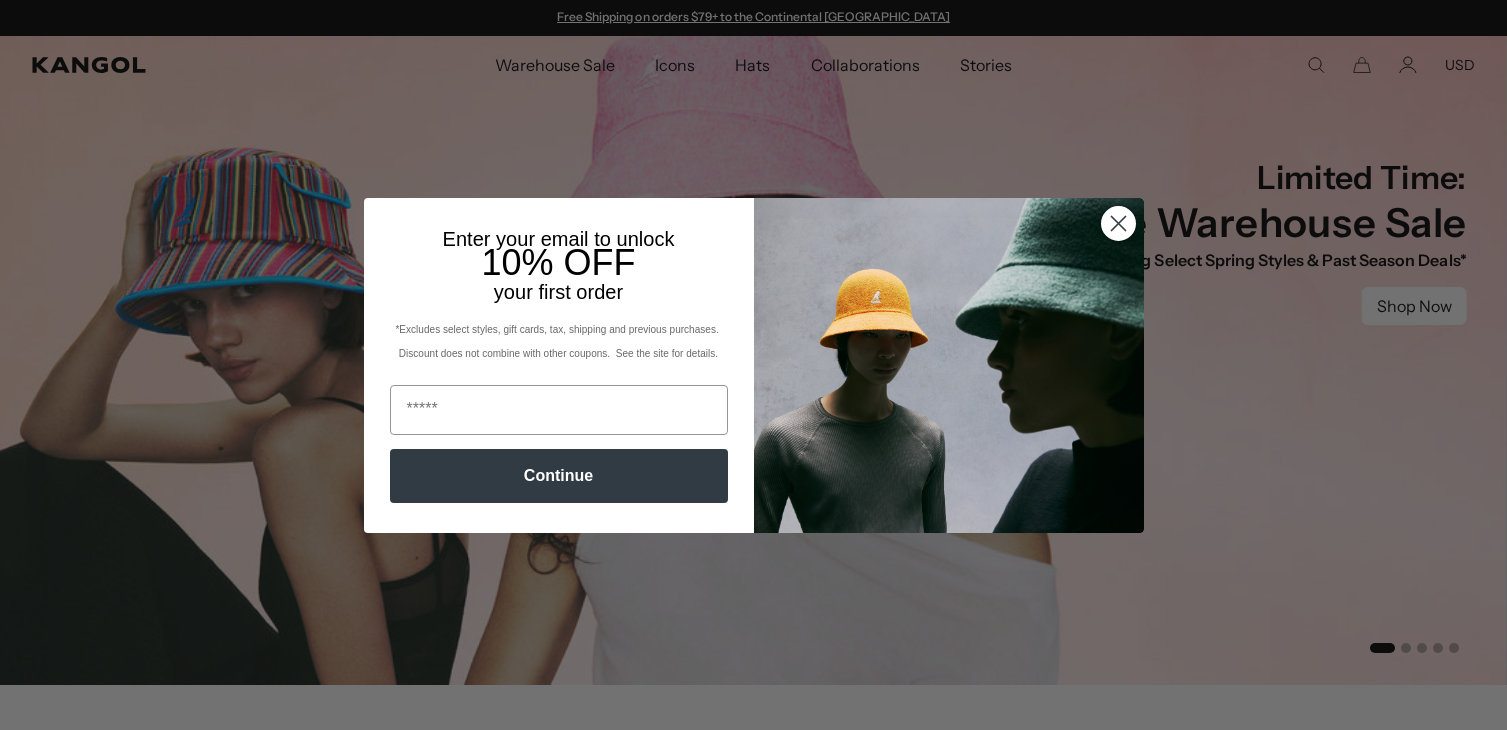 scroll, scrollTop: 0, scrollLeft: 0, axis: both 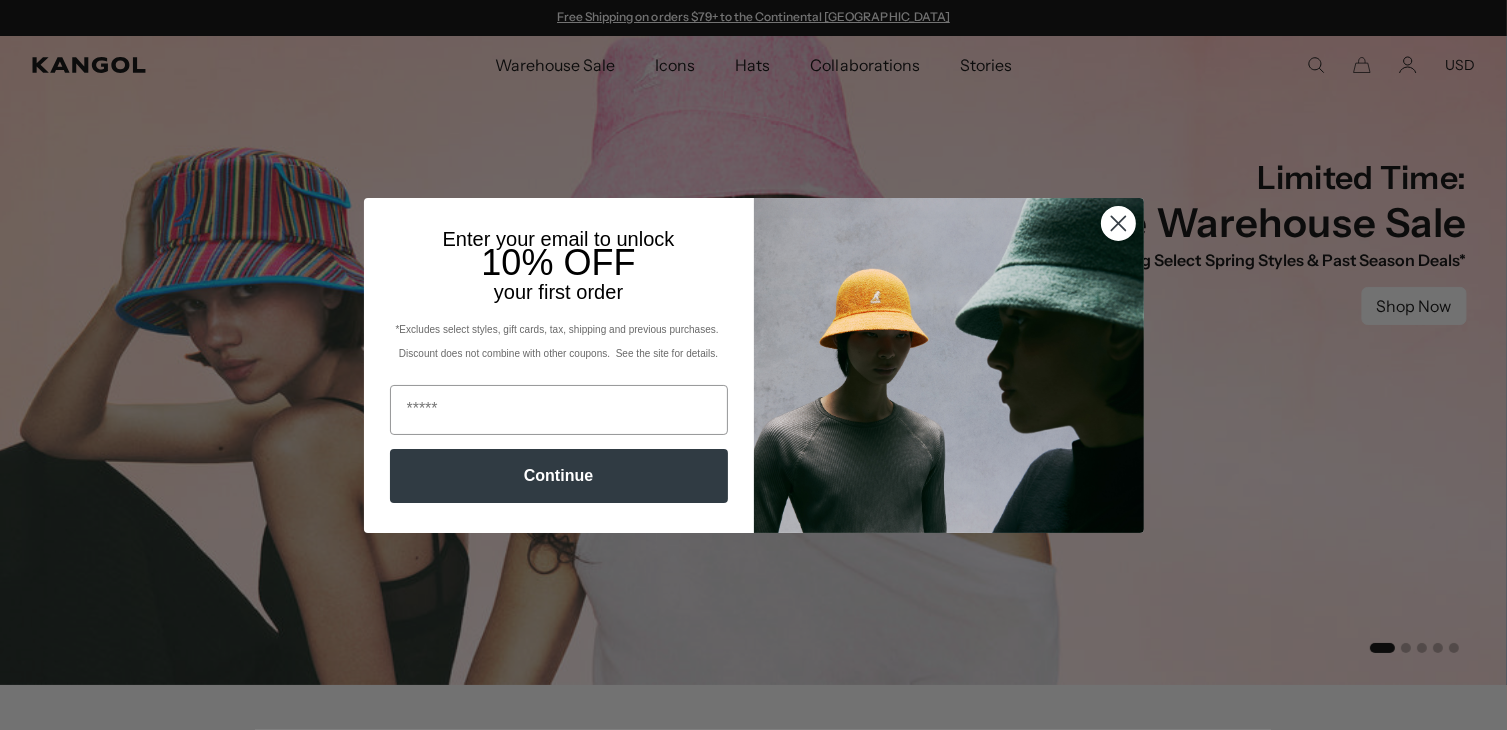 click 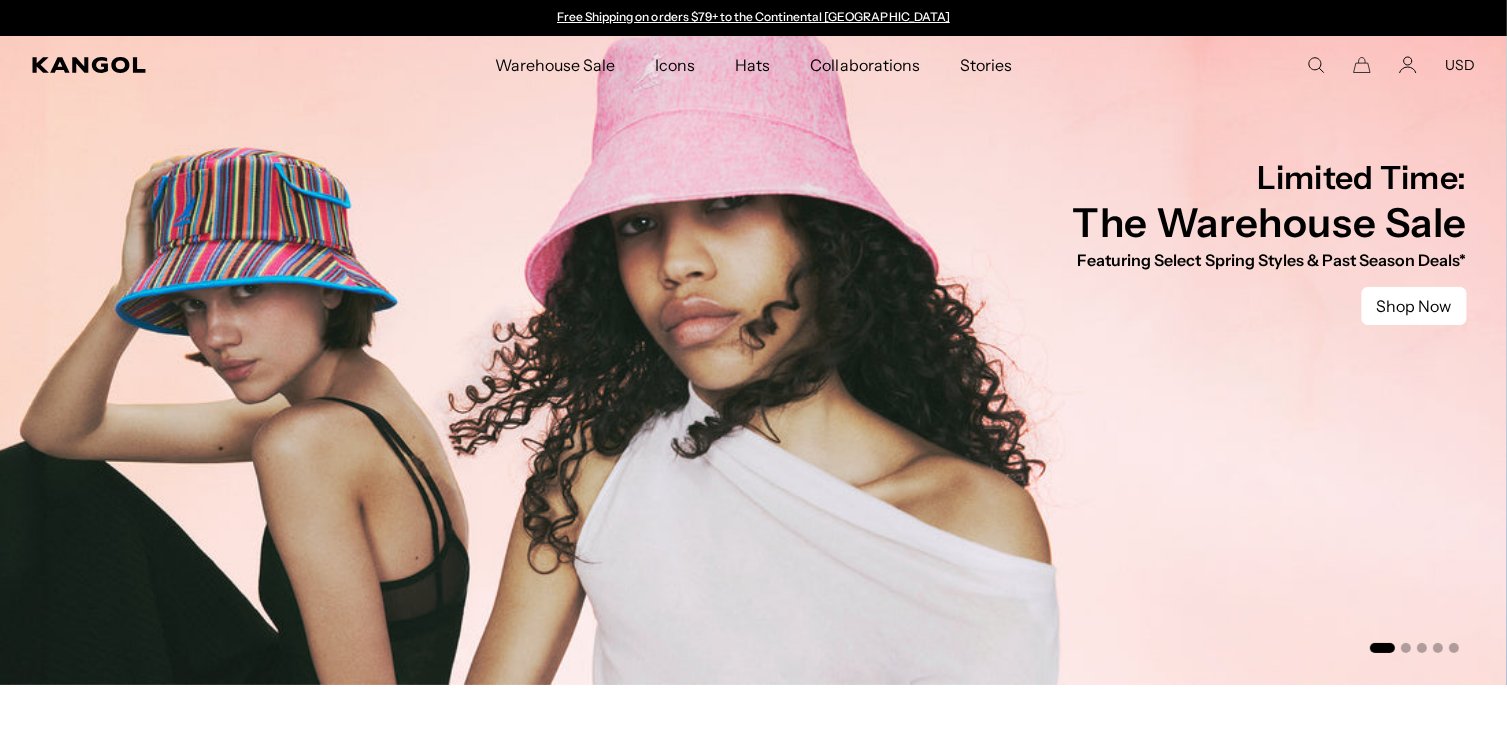 scroll, scrollTop: 0, scrollLeft: 0, axis: both 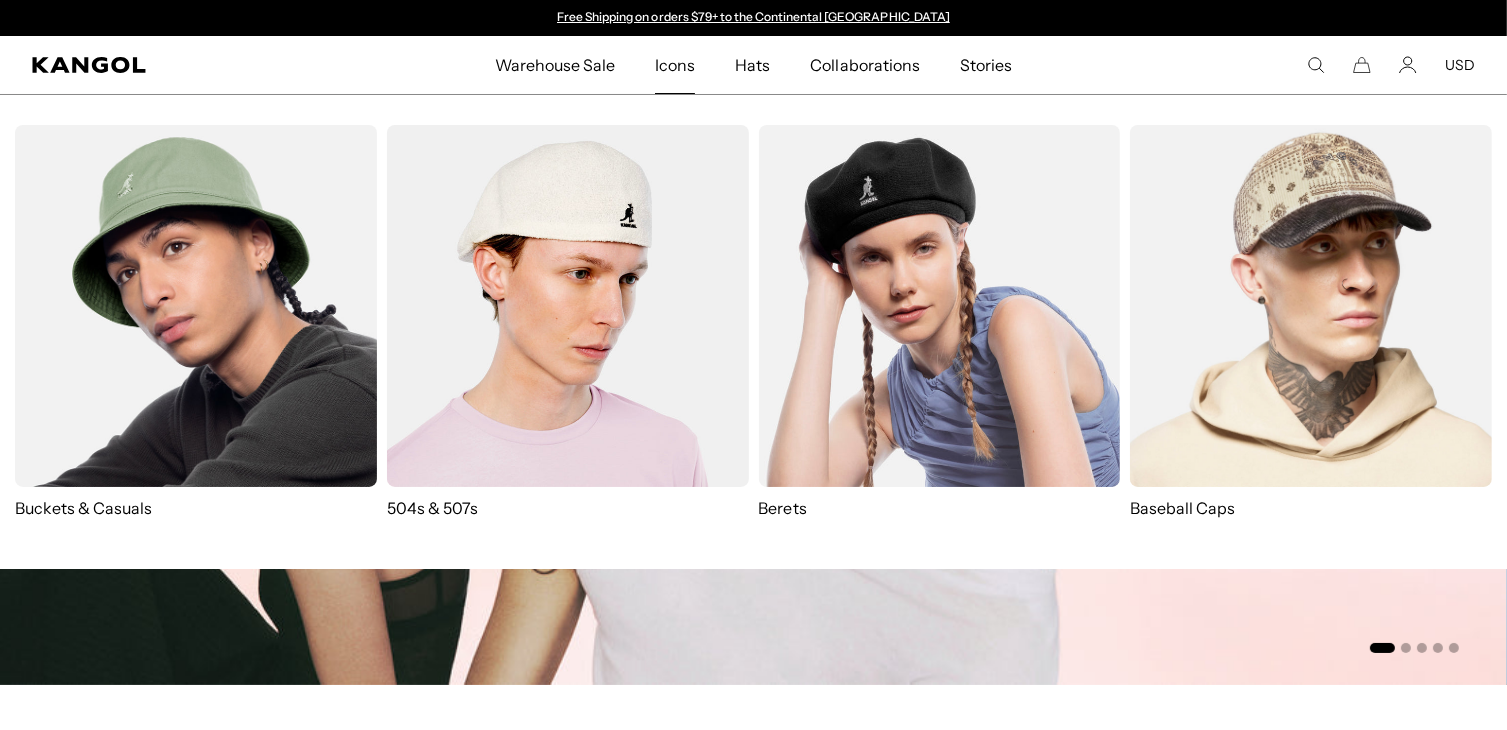 click at bounding box center (940, 306) 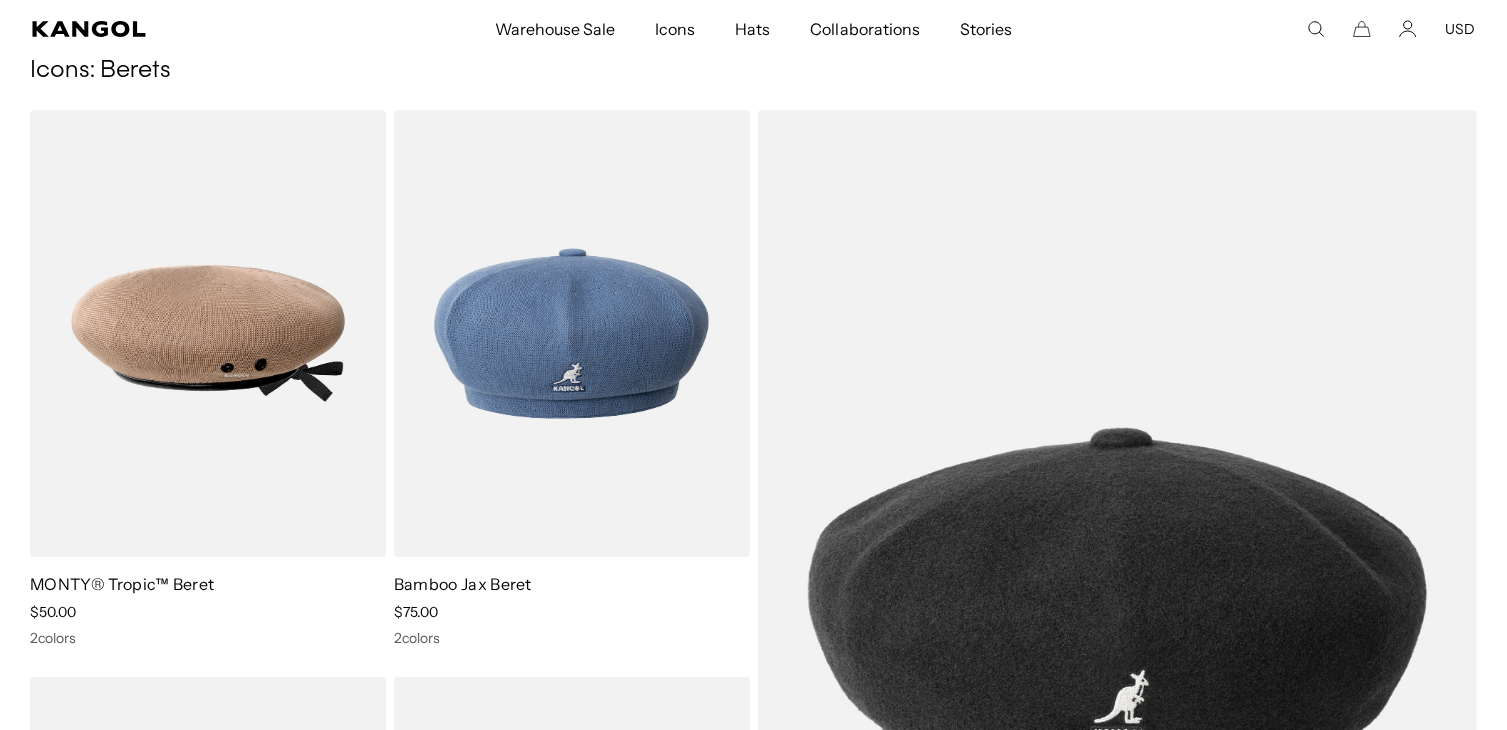 scroll, scrollTop: 114, scrollLeft: 0, axis: vertical 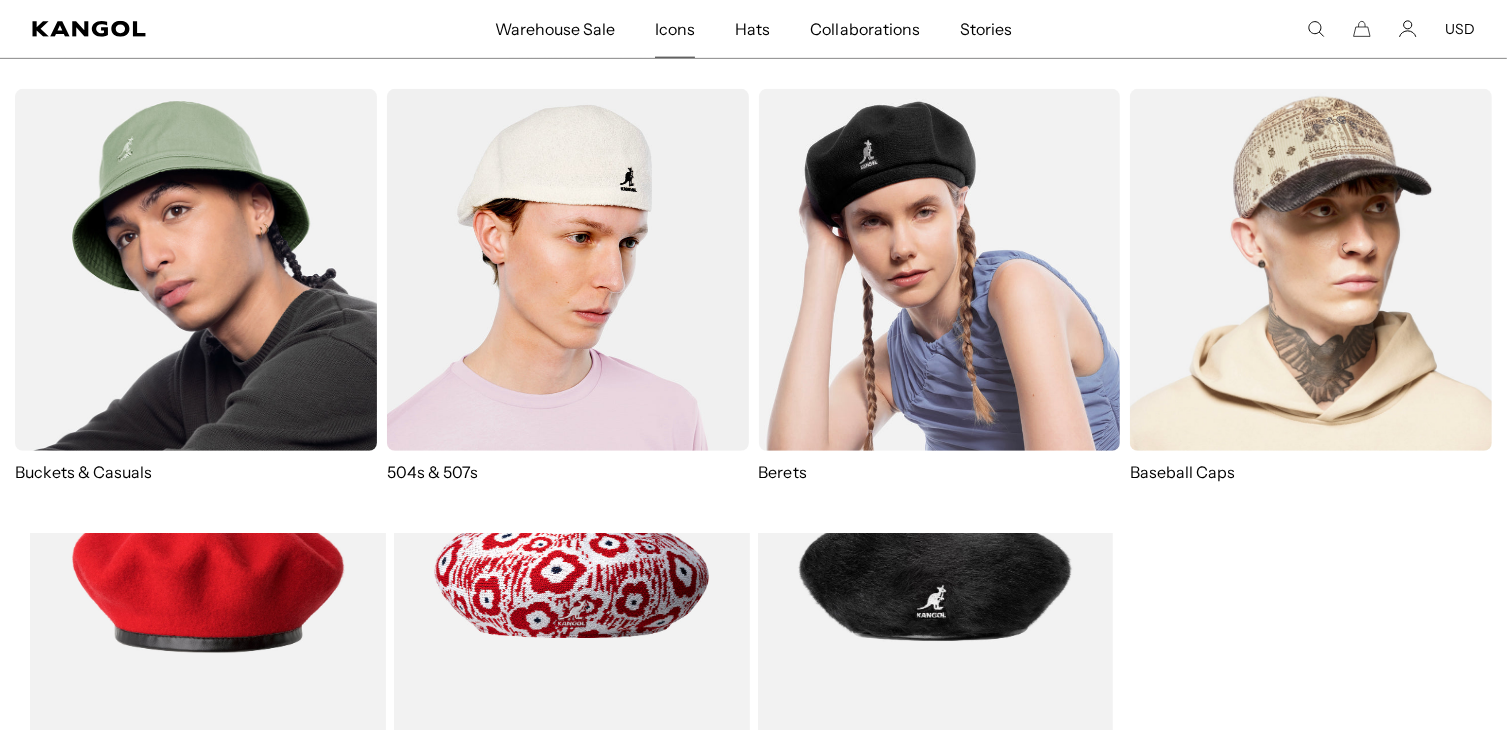 click at bounding box center [568, 270] 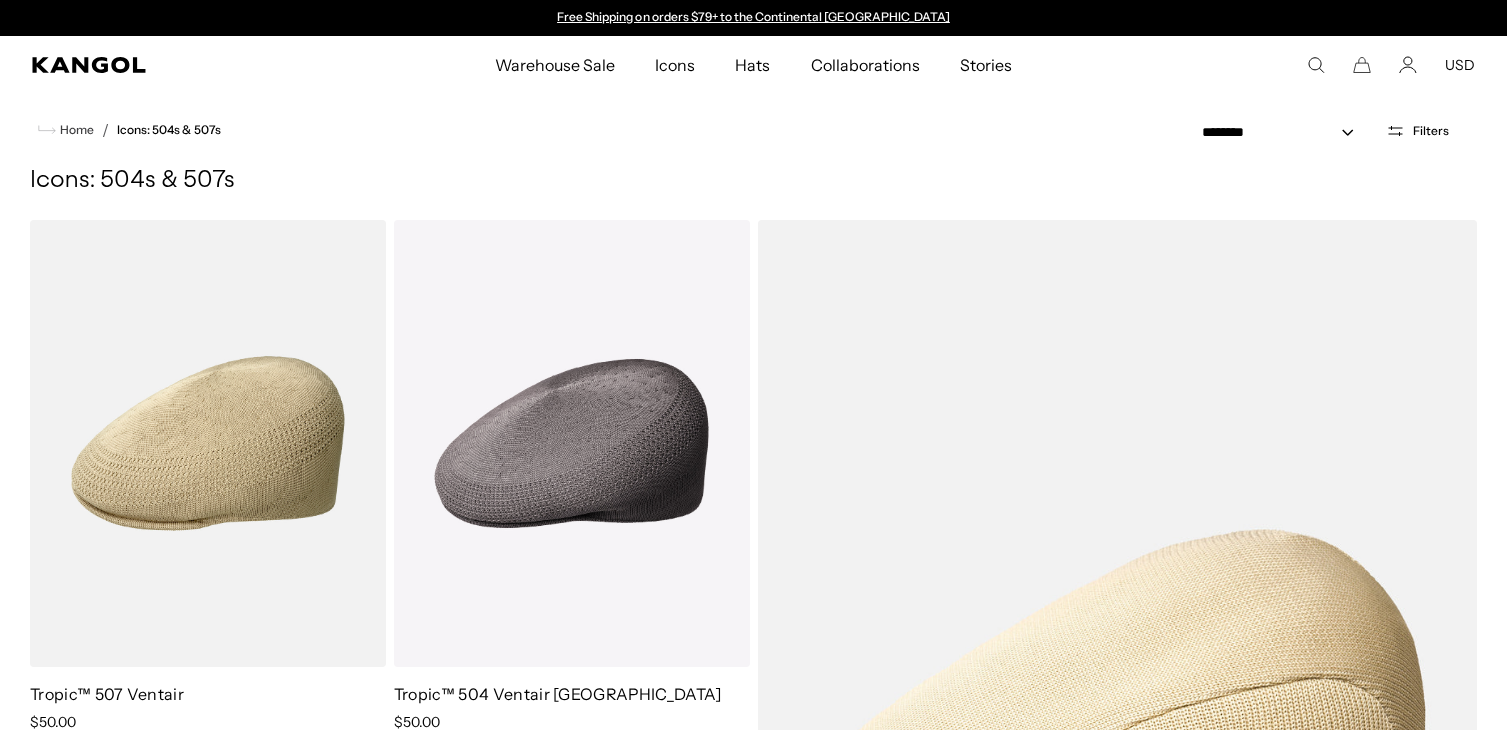 scroll, scrollTop: 0, scrollLeft: 0, axis: both 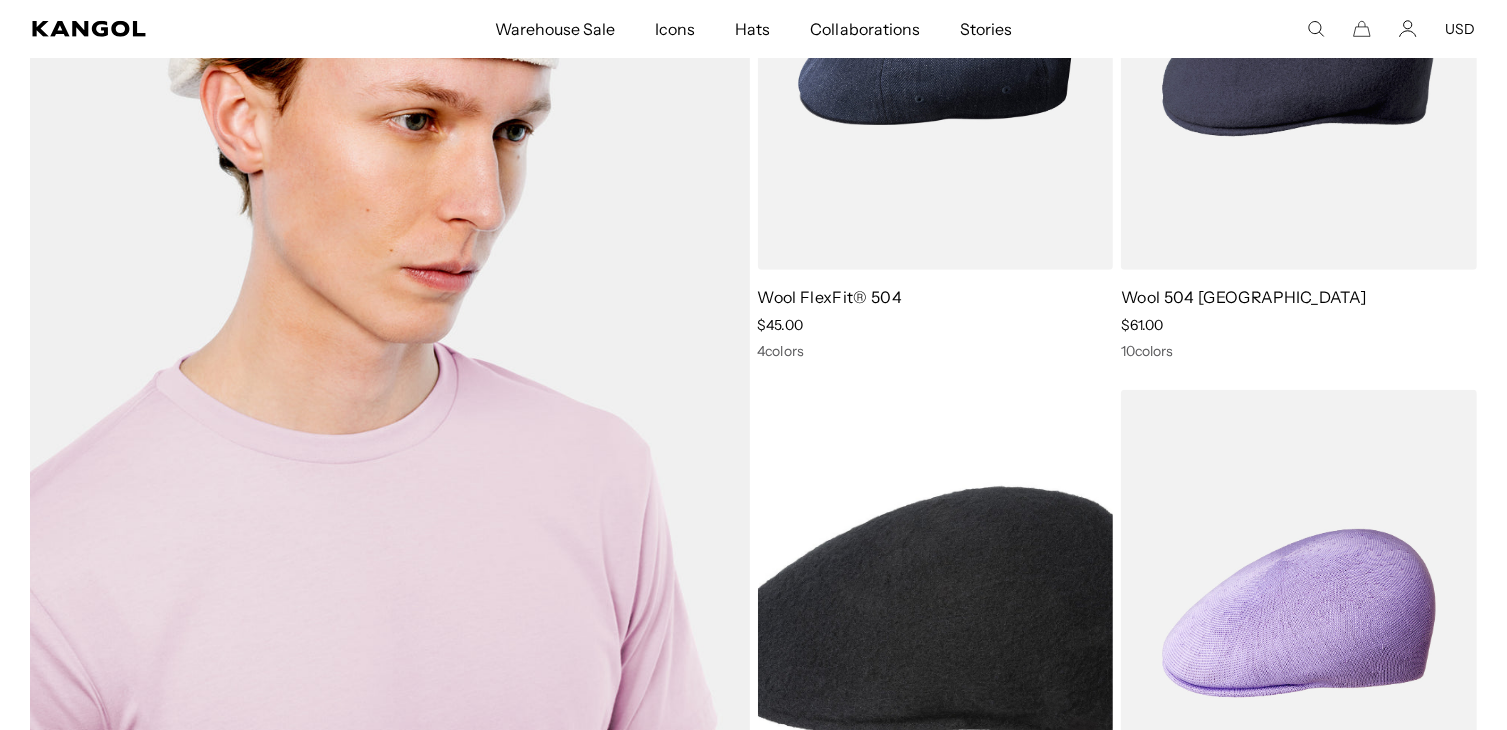 click at bounding box center (390, 329) 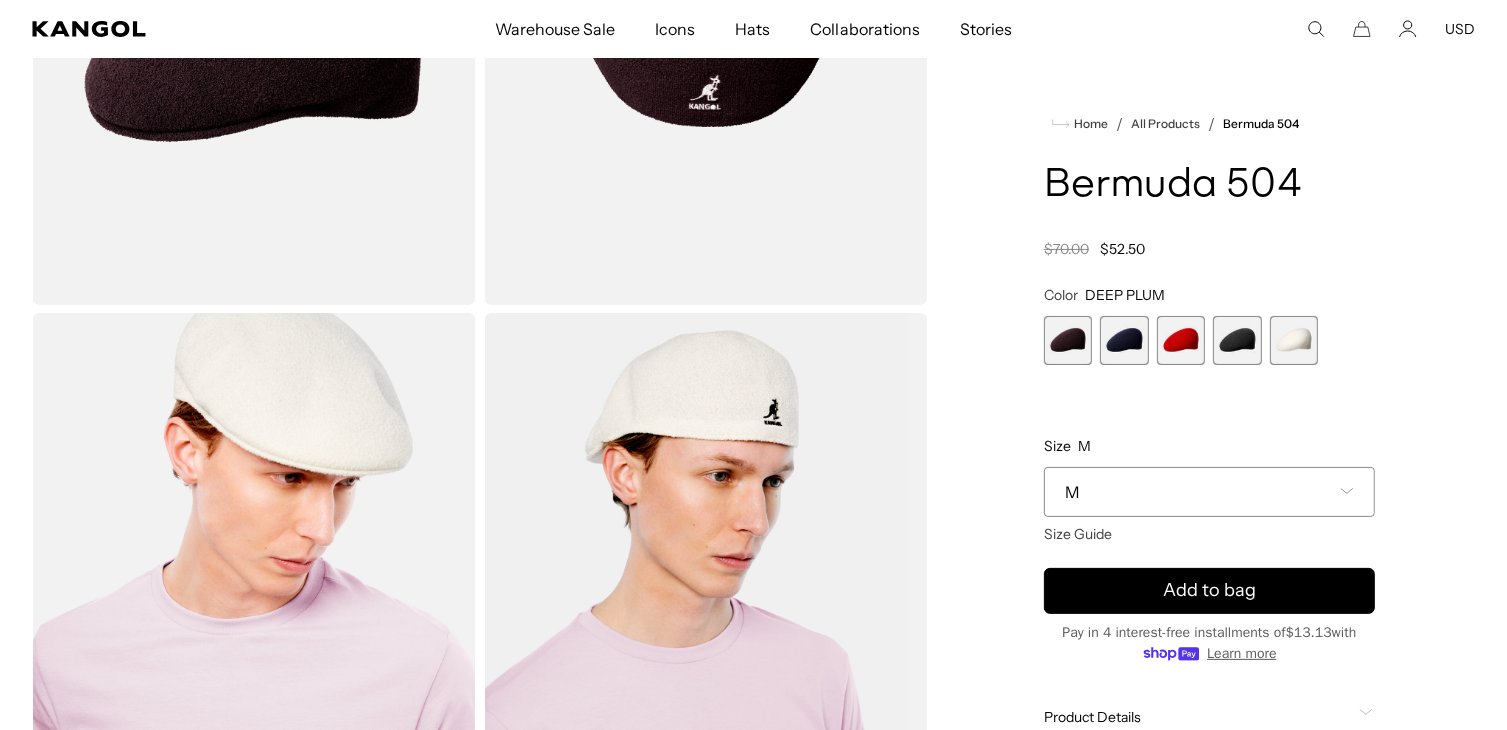 scroll, scrollTop: 380, scrollLeft: 0, axis: vertical 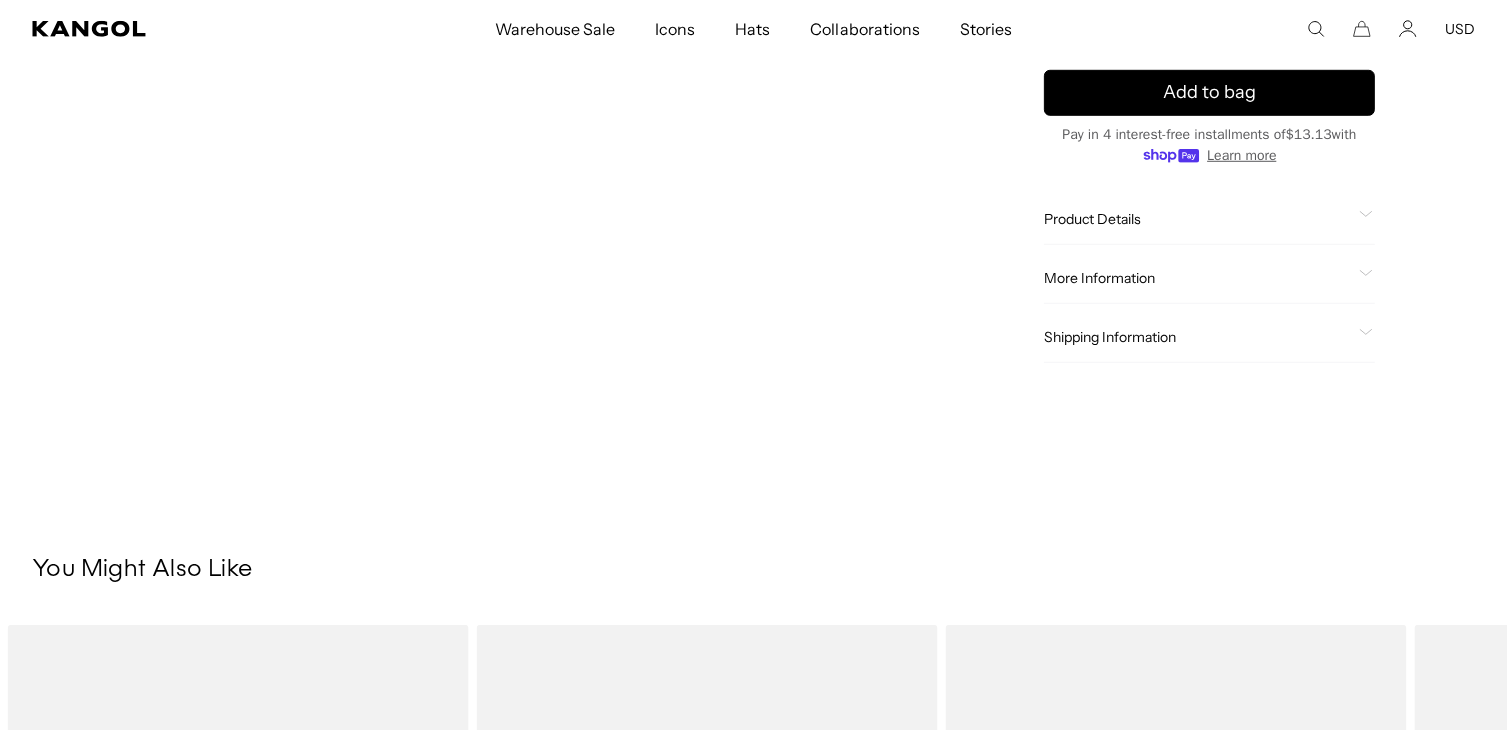 click on "Shipping Information" 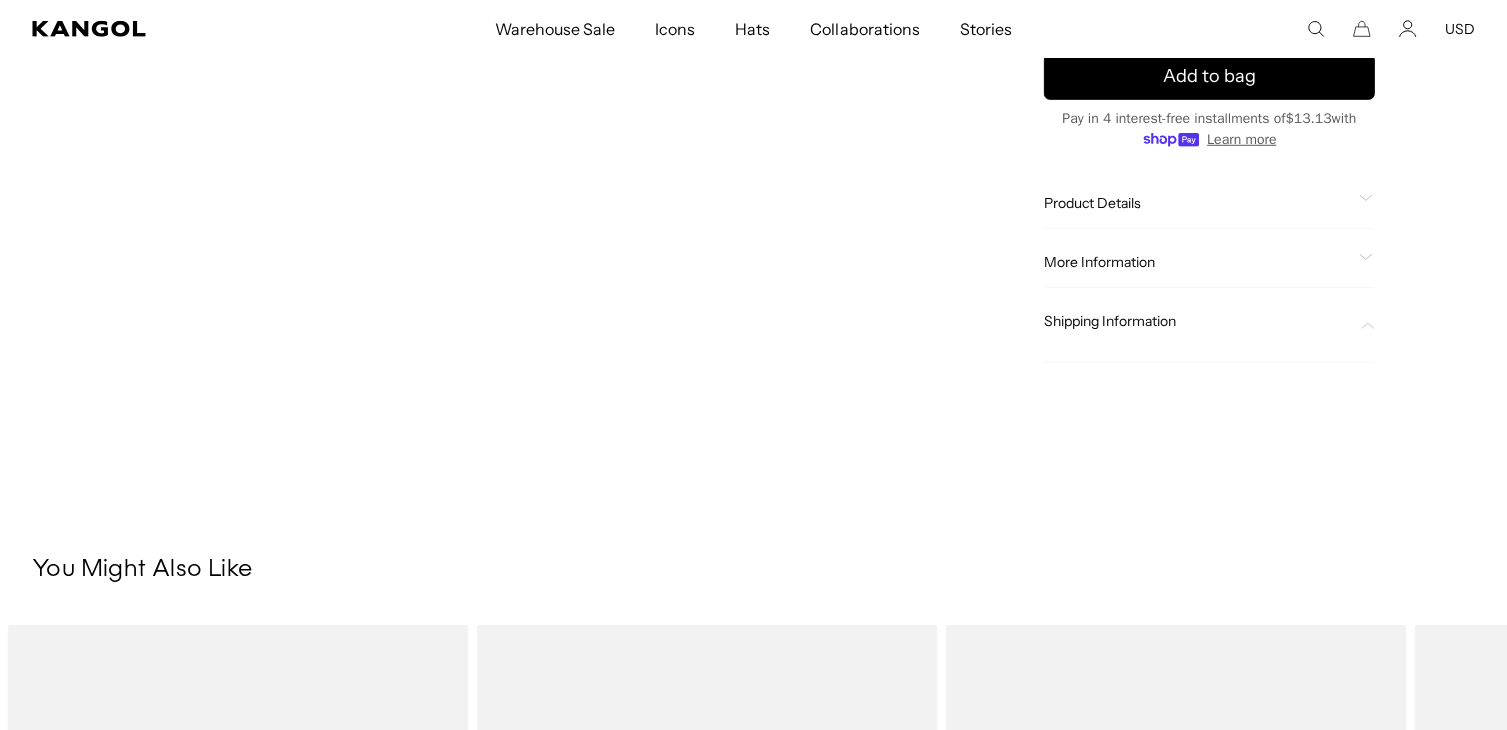 scroll, scrollTop: 0, scrollLeft: 0, axis: both 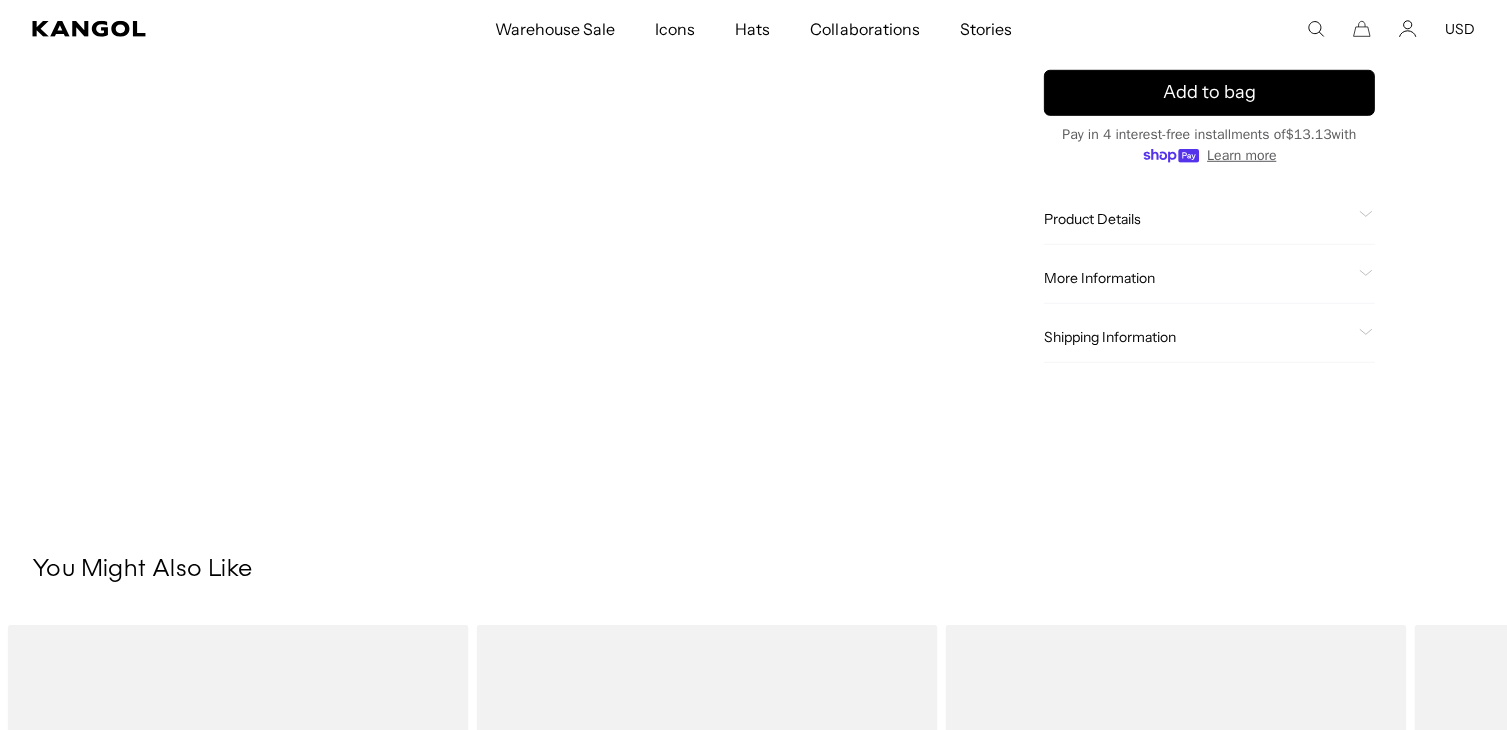 click on "More Information" 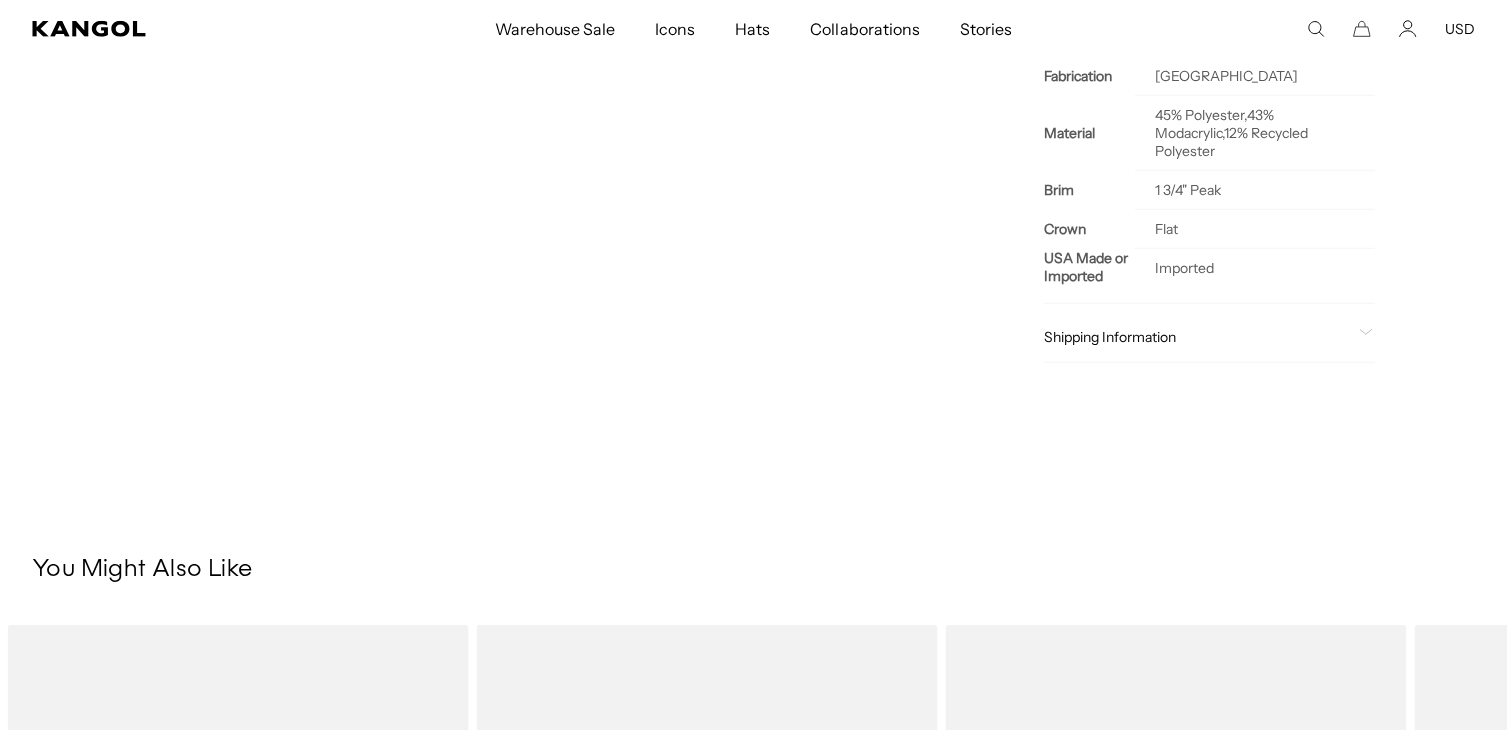 scroll, scrollTop: 0, scrollLeft: 0, axis: both 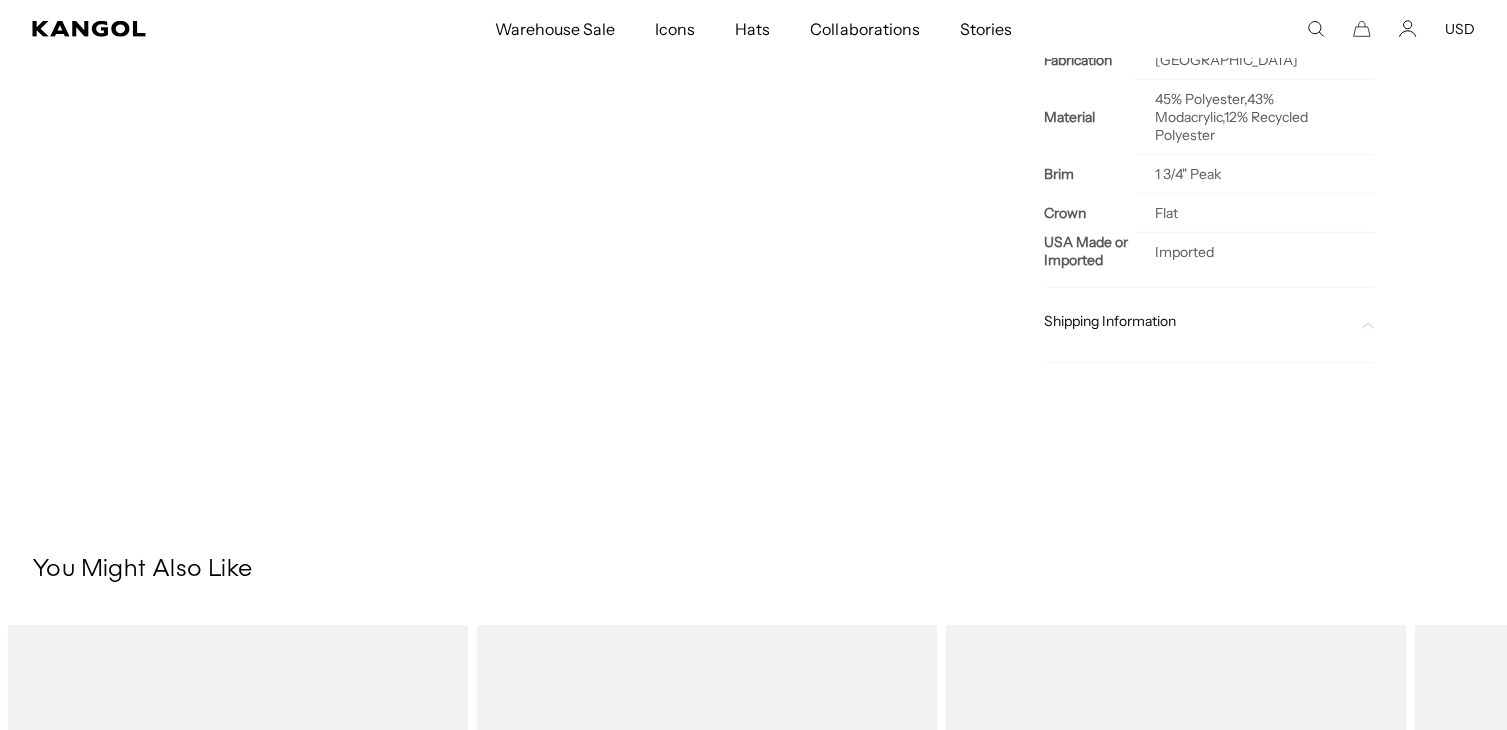 click 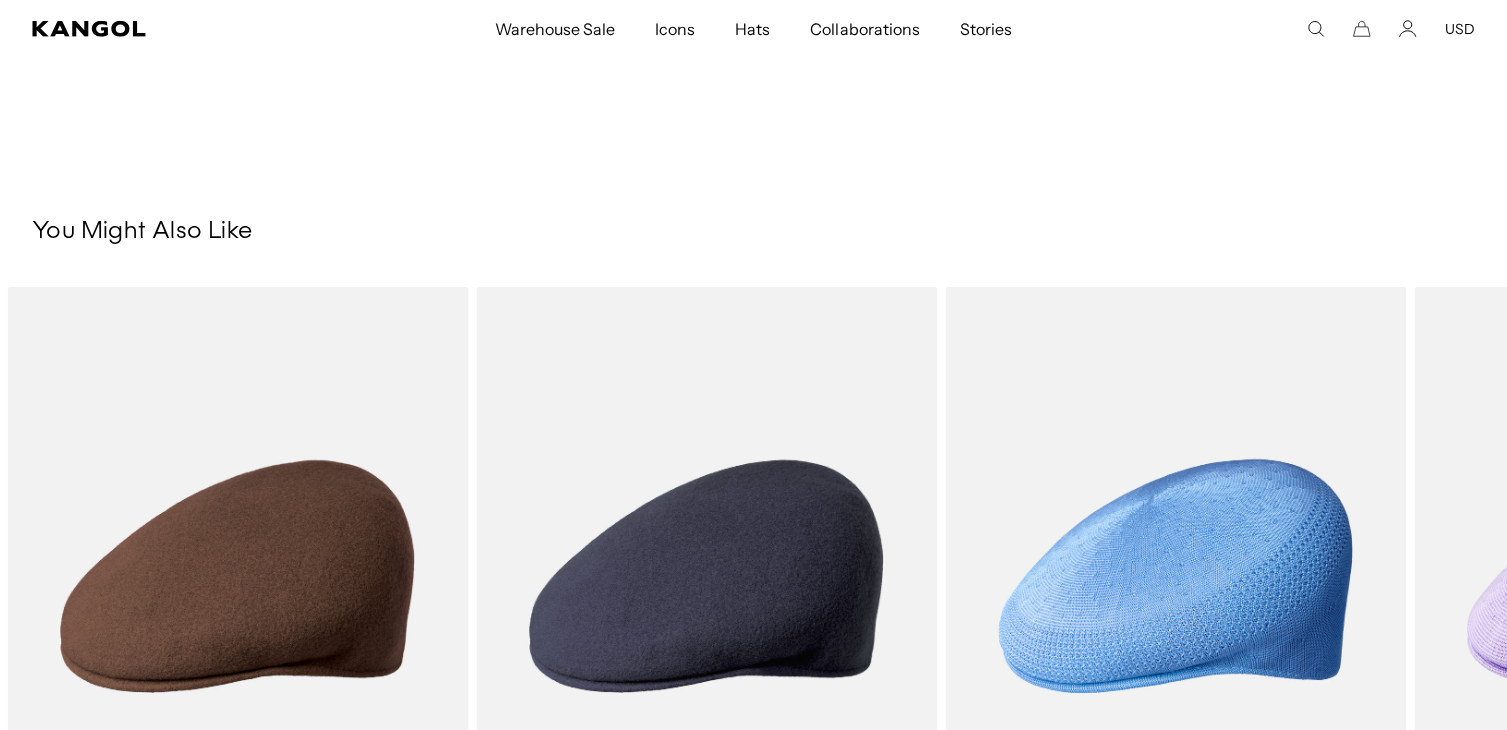 scroll, scrollTop: 2098, scrollLeft: 0, axis: vertical 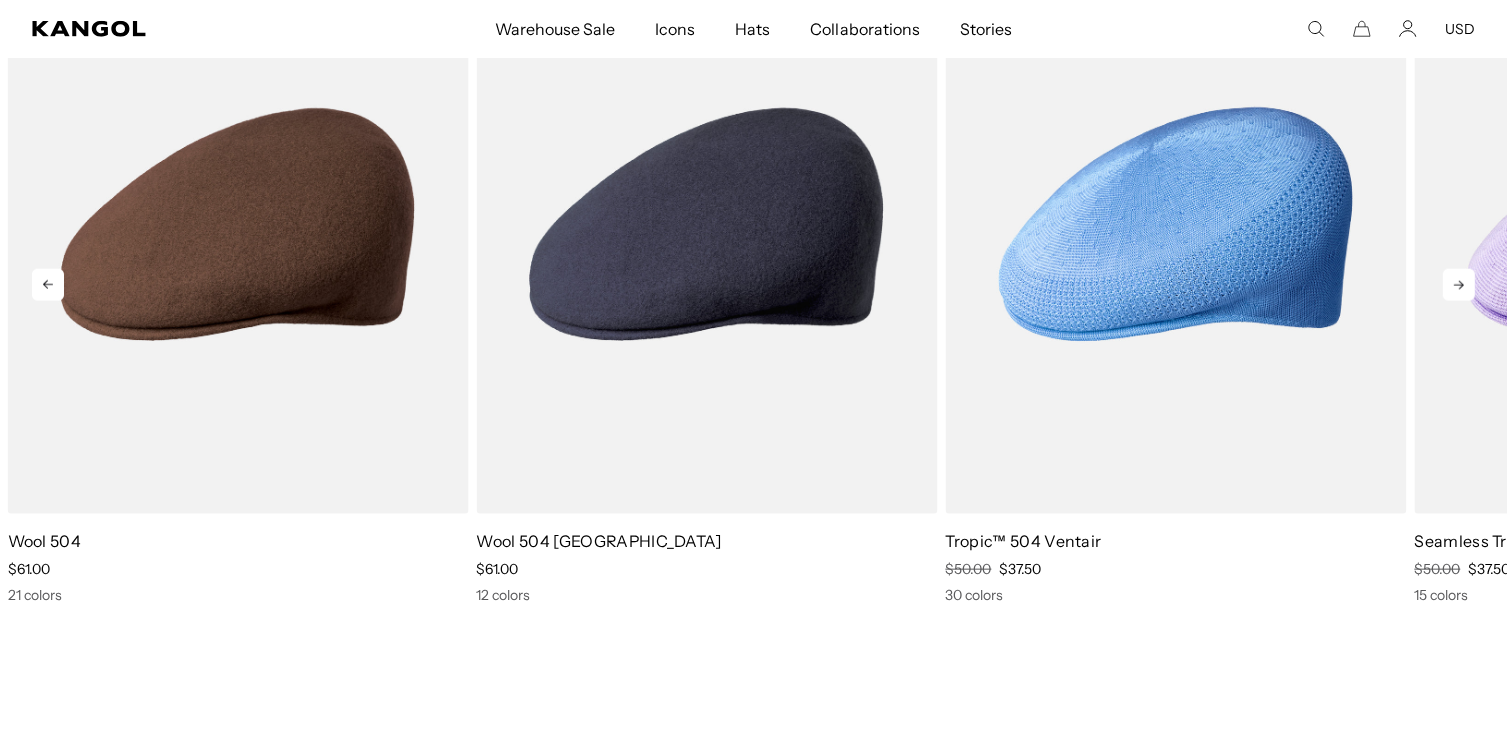 click 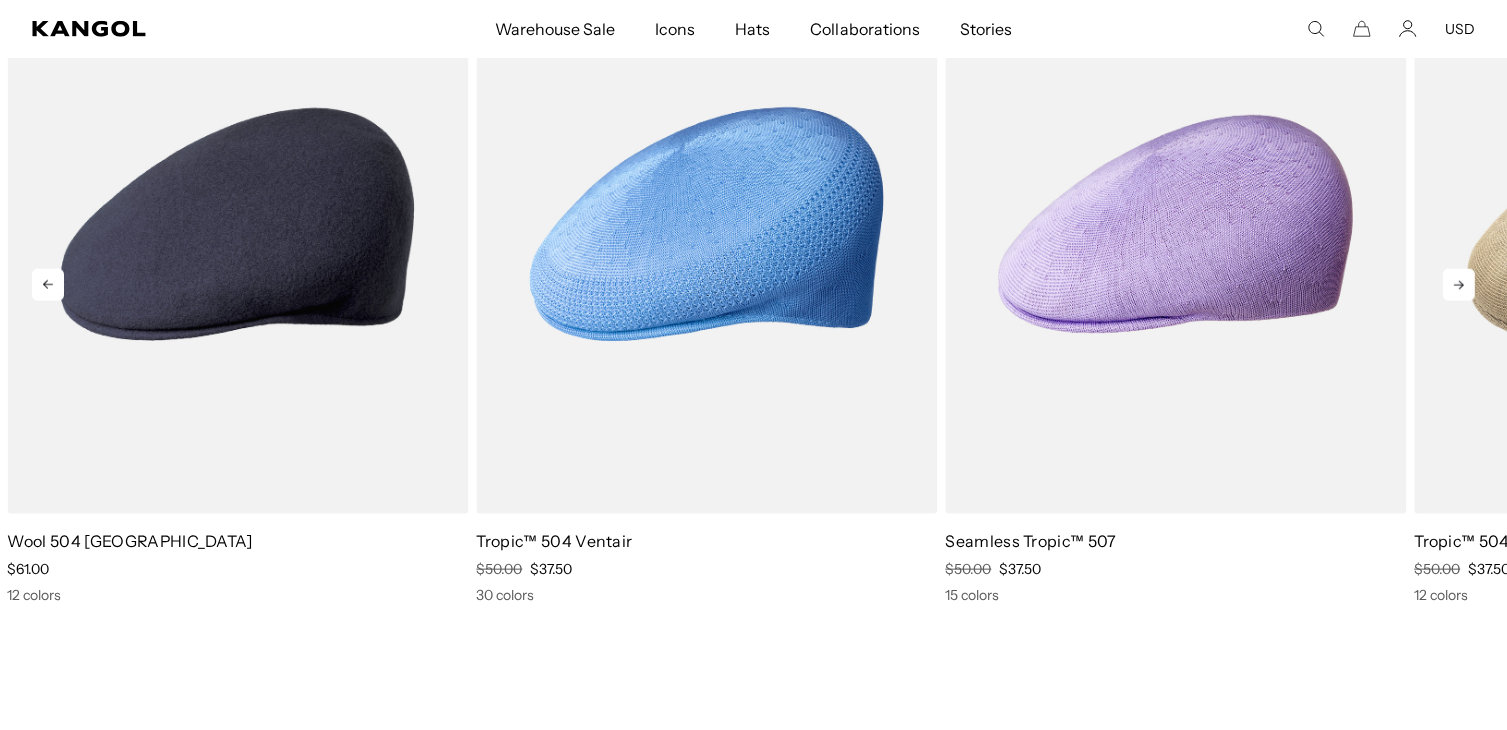 click 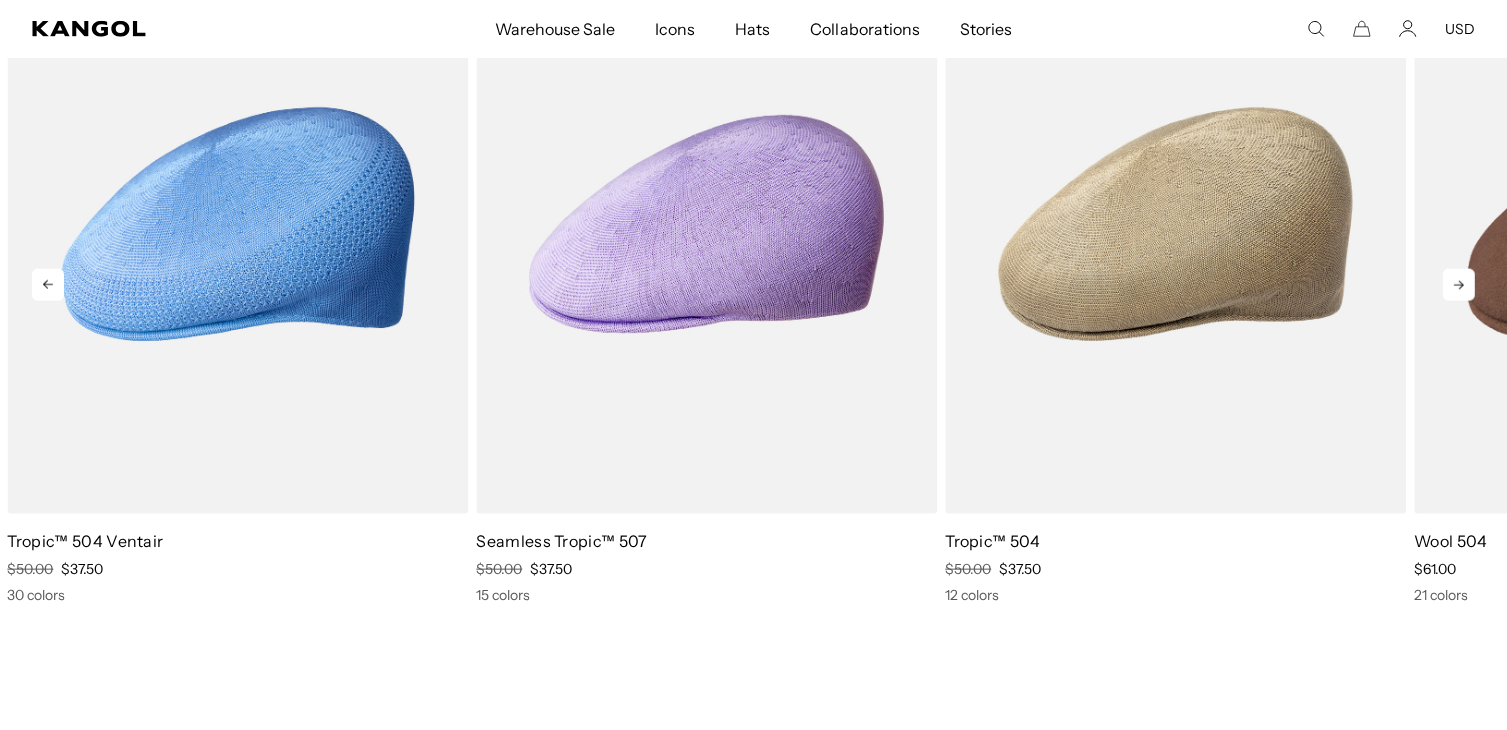 scroll, scrollTop: 0, scrollLeft: 412, axis: horizontal 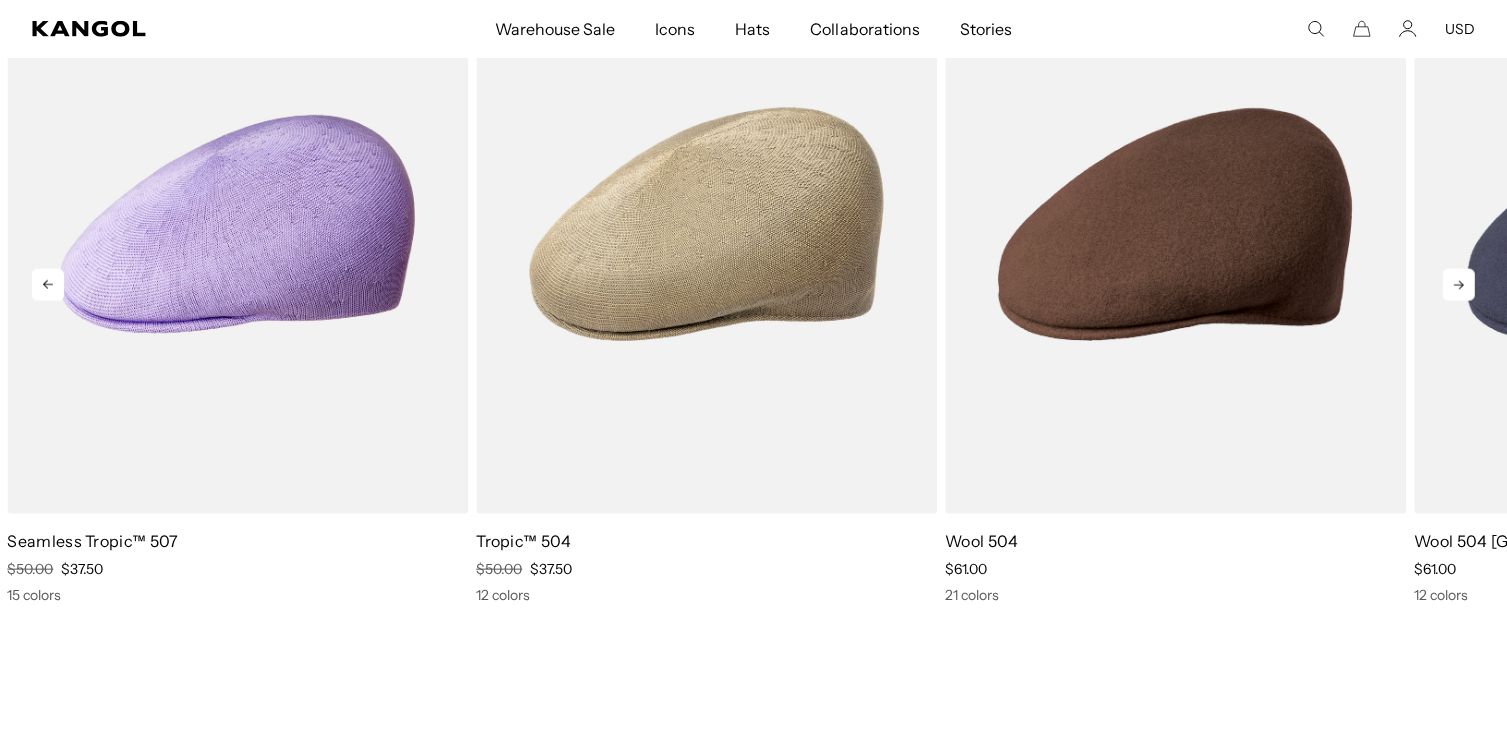 click 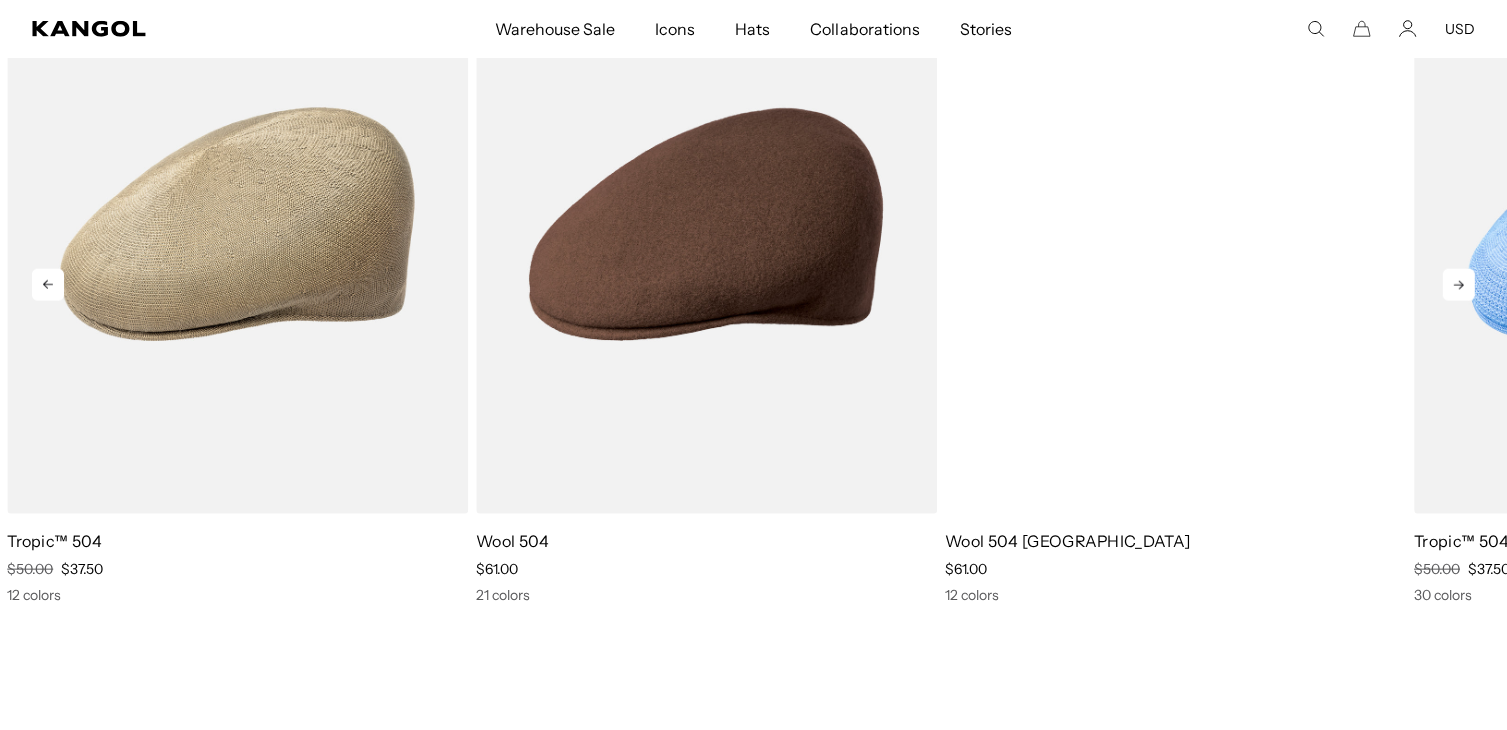 scroll, scrollTop: 0, scrollLeft: 412, axis: horizontal 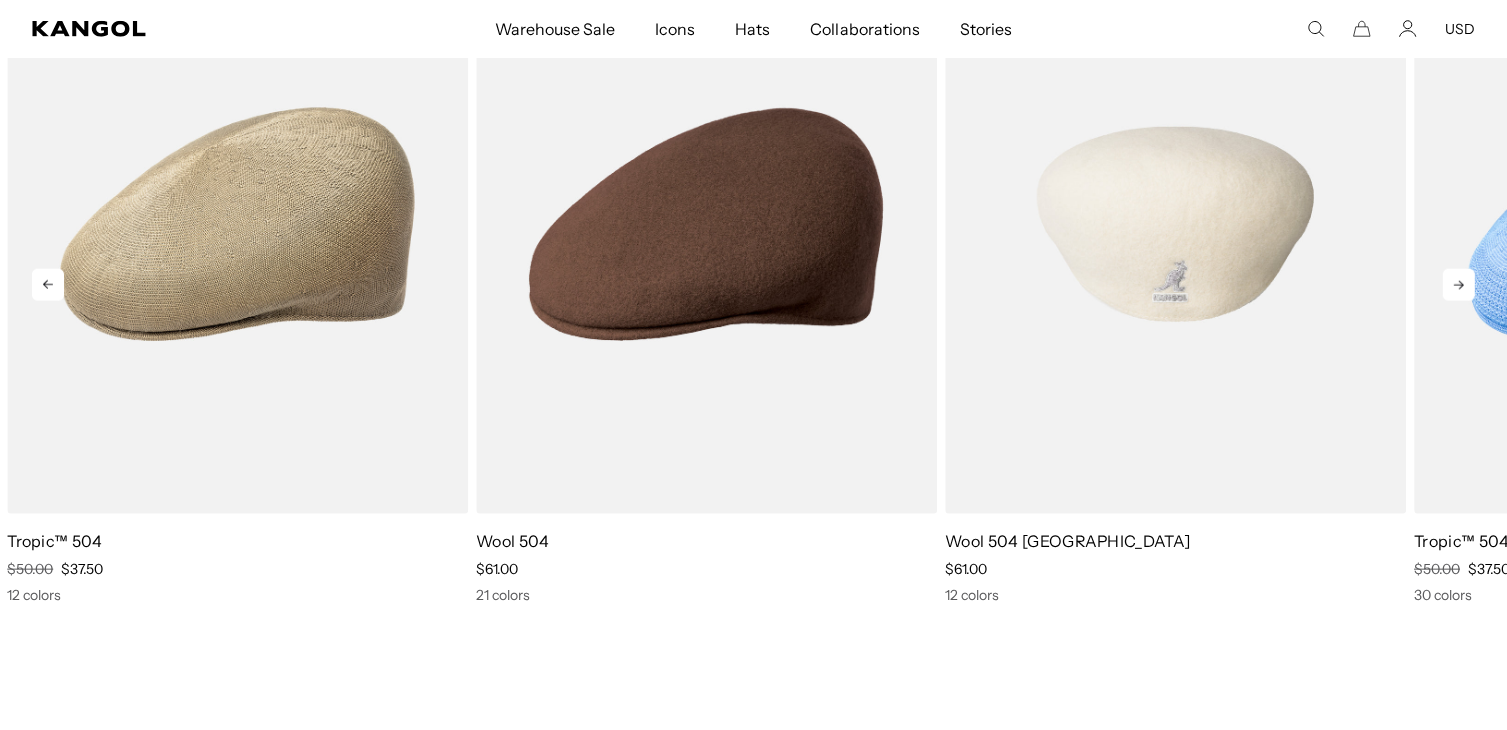 click at bounding box center (1175, 224) 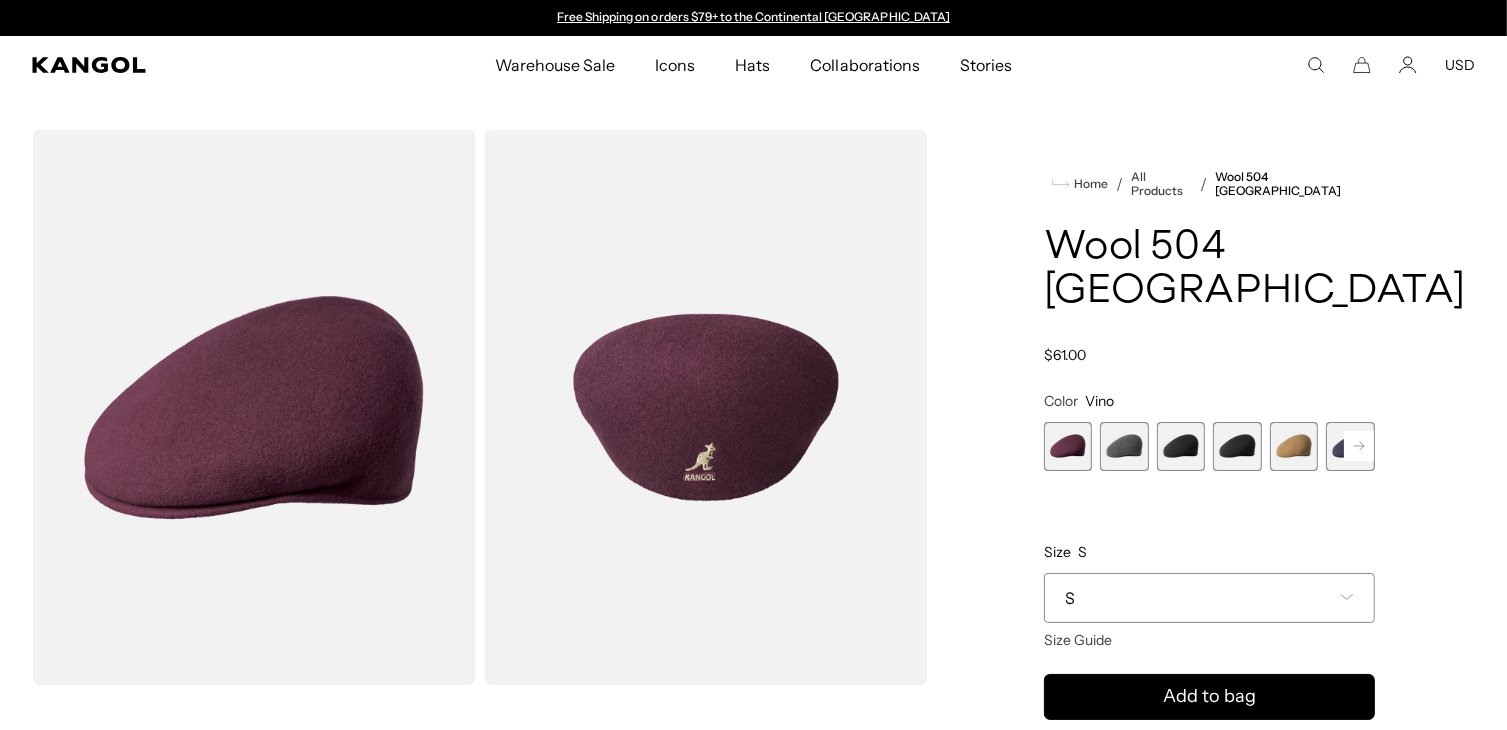 scroll, scrollTop: 0, scrollLeft: 0, axis: both 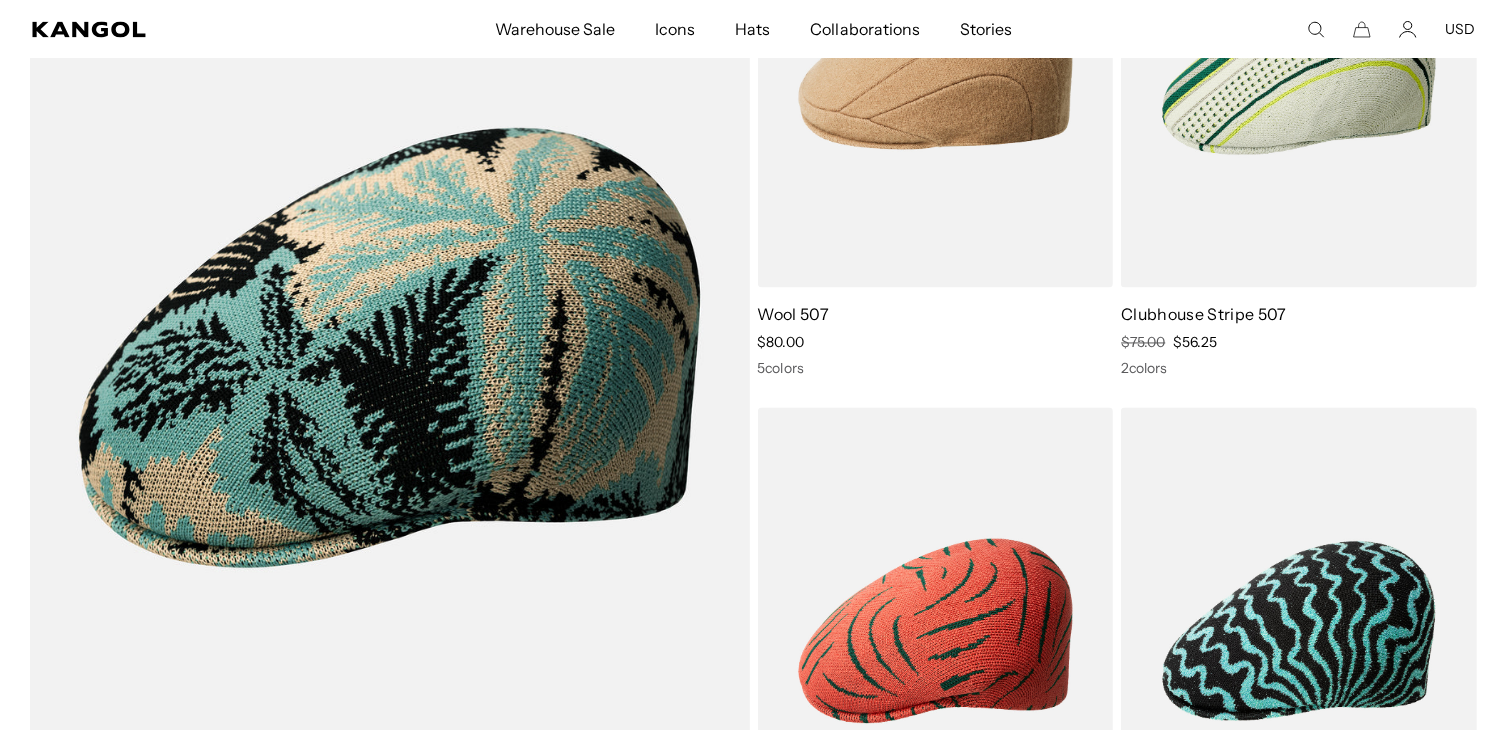 click at bounding box center (0, 0) 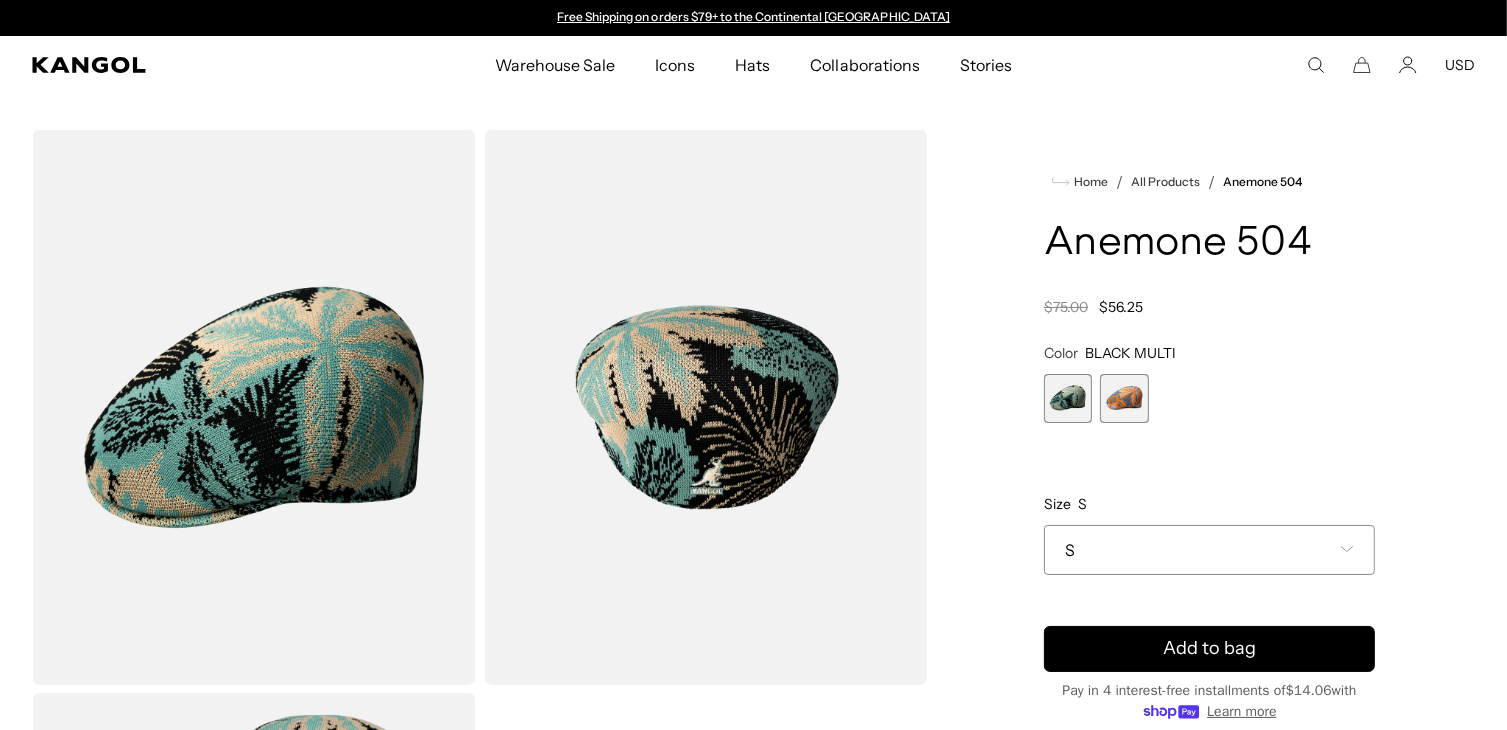 scroll, scrollTop: 0, scrollLeft: 0, axis: both 